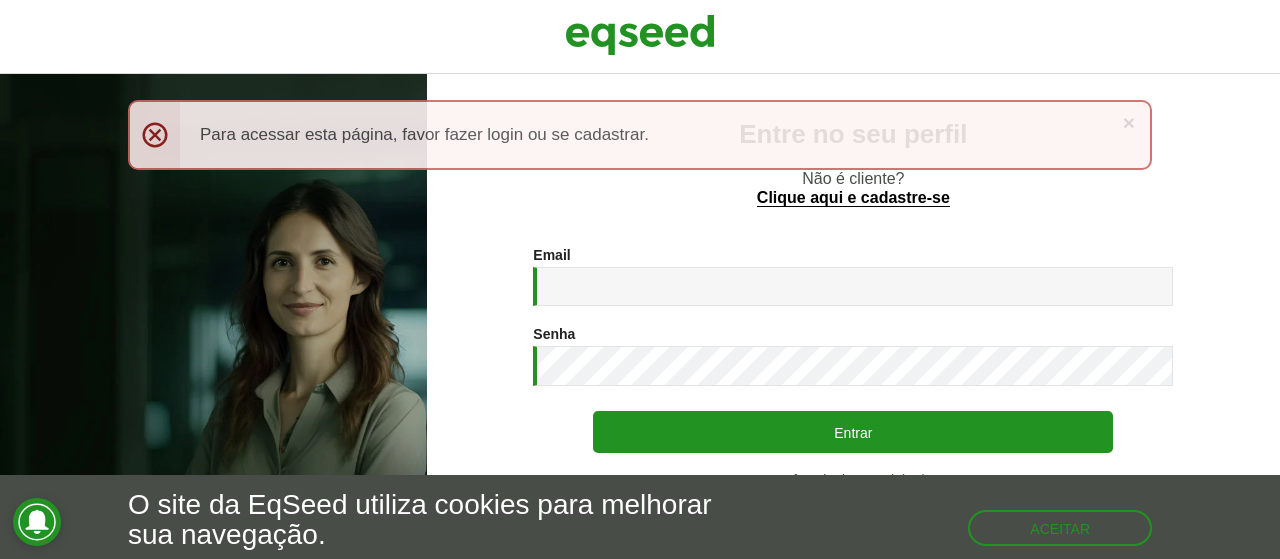 scroll, scrollTop: 0, scrollLeft: 0, axis: both 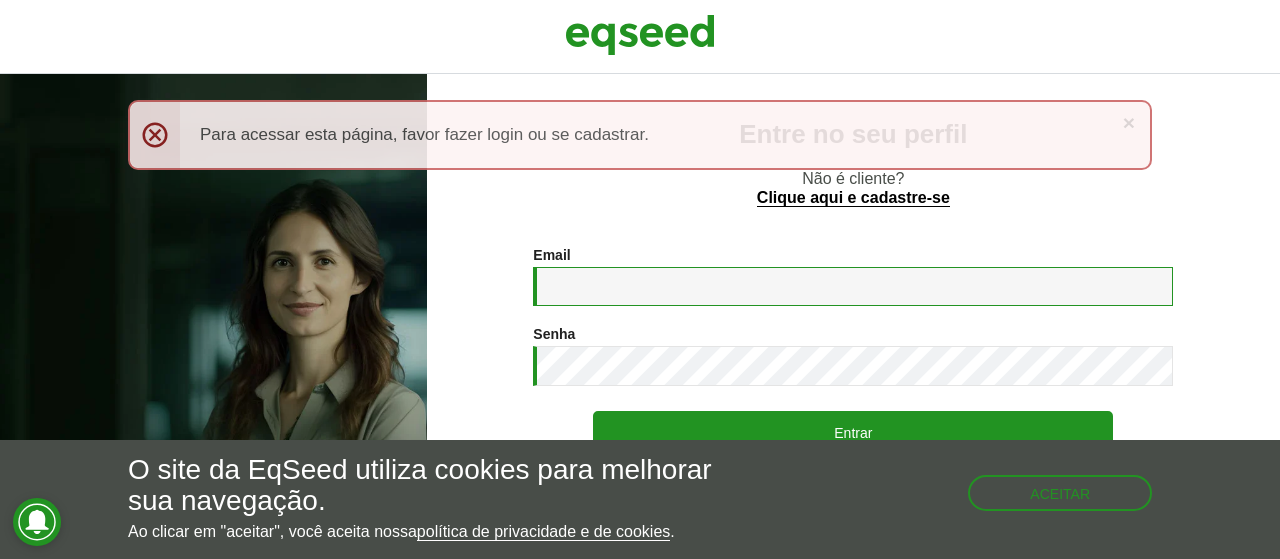 click on "Email  *" at bounding box center (853, 286) 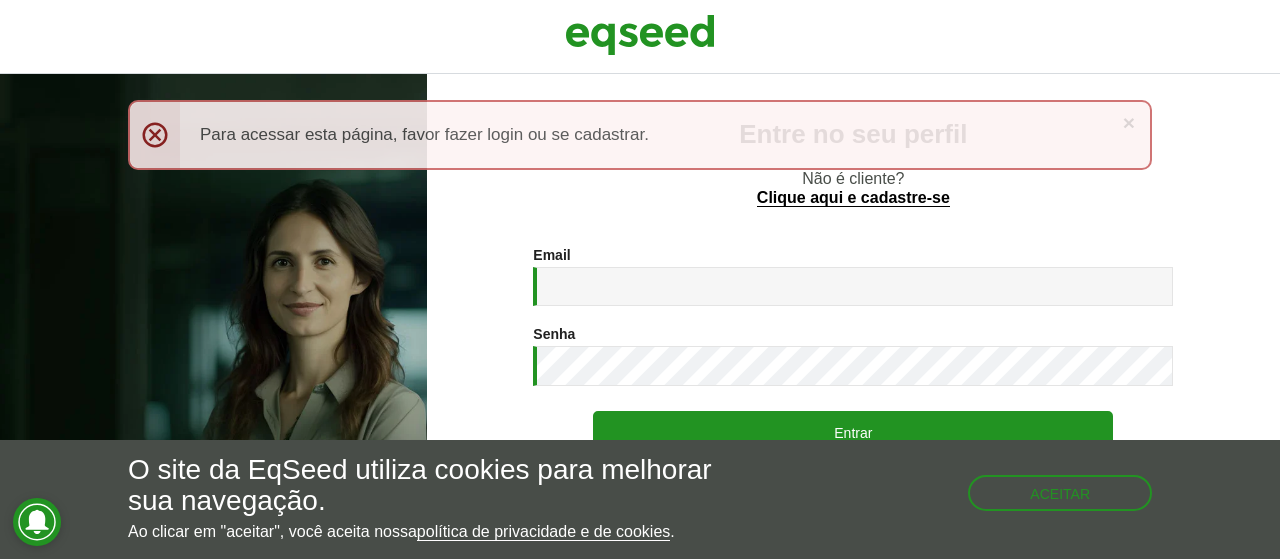 click on "Entre no seu perfil        Não é cliente? Clique aqui e cadastre-se
Email  *
Digite seu endereço de e-mail.   Senha  *
Digite a senha que será usada em conjunto com seu e-mail.
Entrar
Ou faça login com  LinkedIn Esqueci minha senha
Não possui conta? Clique para cadastrar.
Voltar" at bounding box center (853, 316) 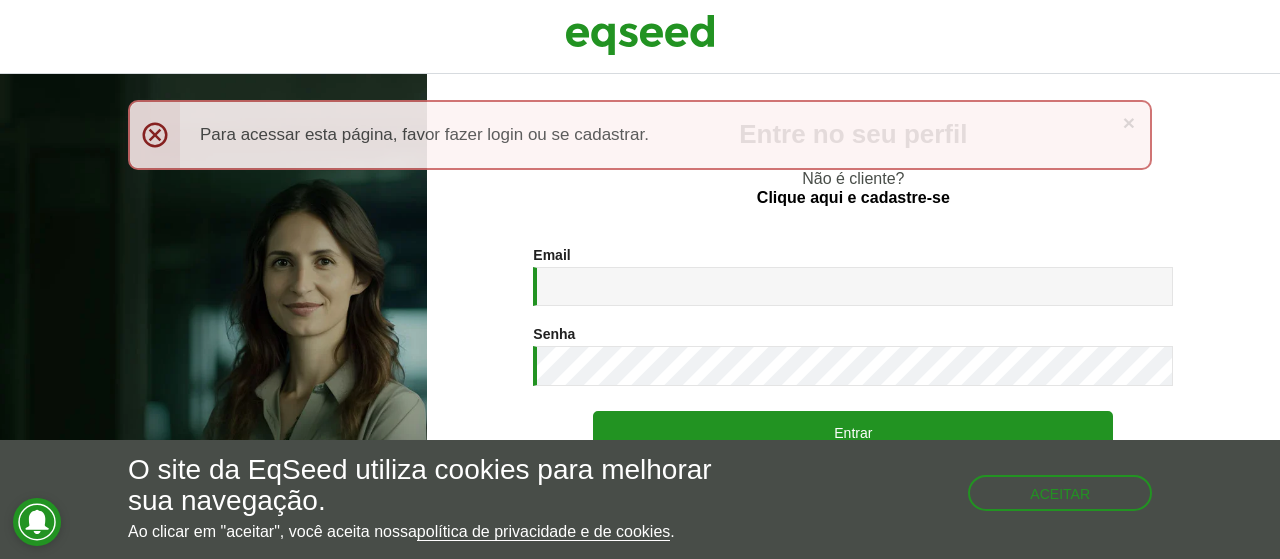 click on "Clique aqui e cadastre-se" at bounding box center [853, 198] 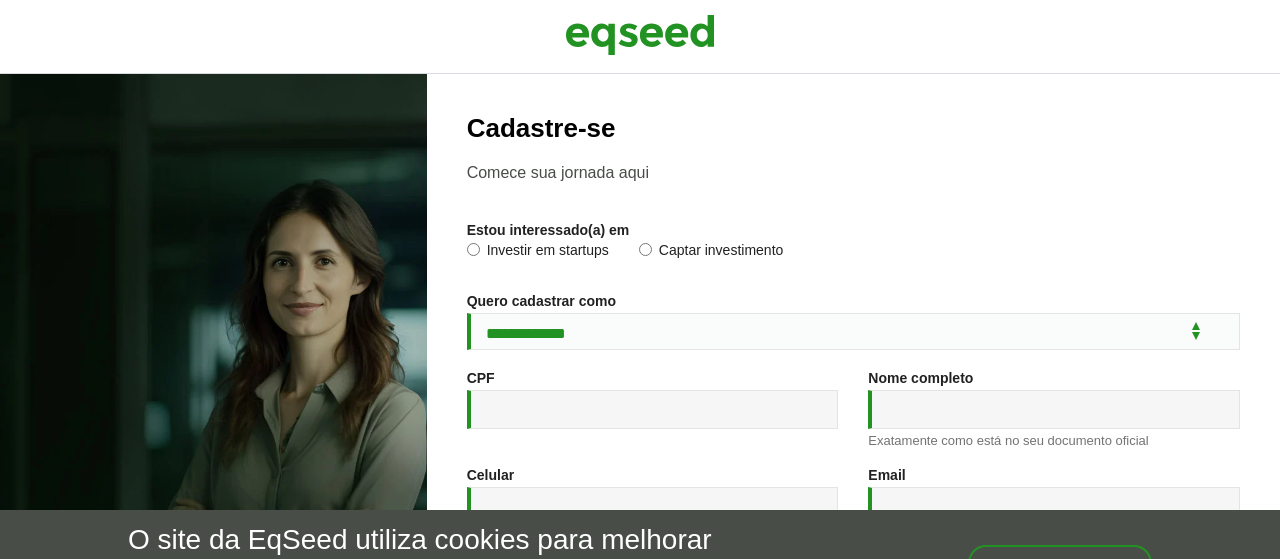 scroll, scrollTop: 0, scrollLeft: 0, axis: both 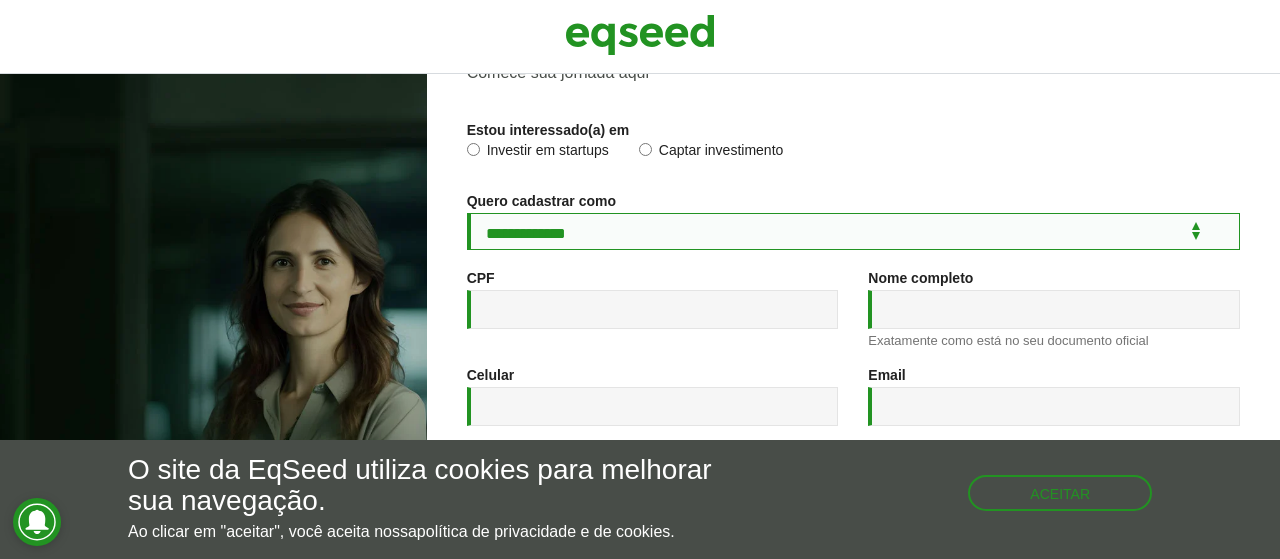 click on "**********" at bounding box center [853, 231] 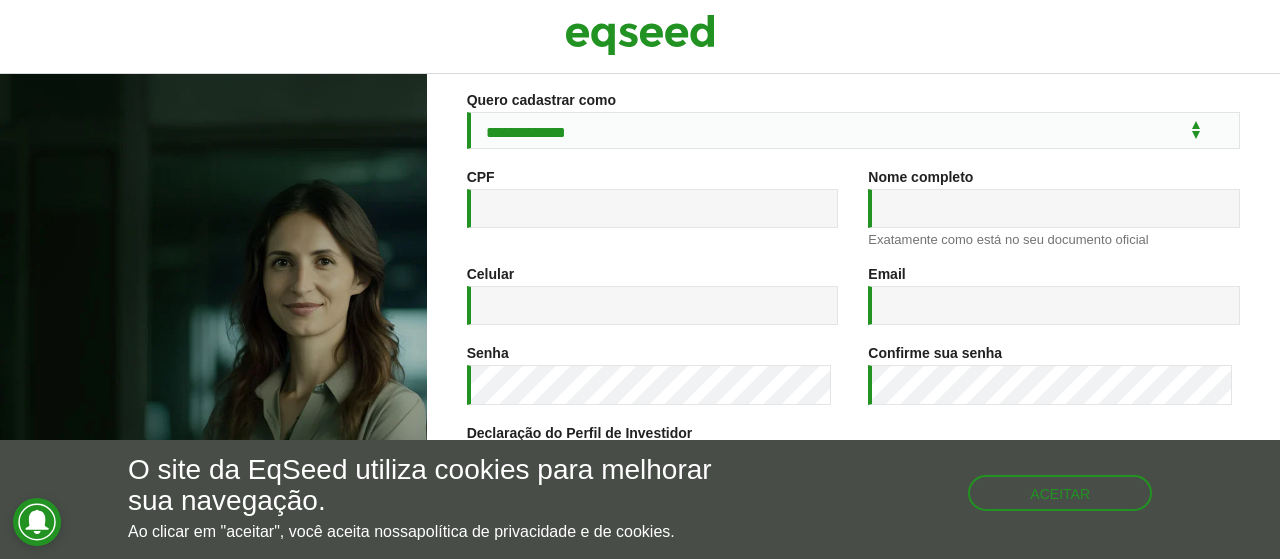 scroll, scrollTop: 200, scrollLeft: 0, axis: vertical 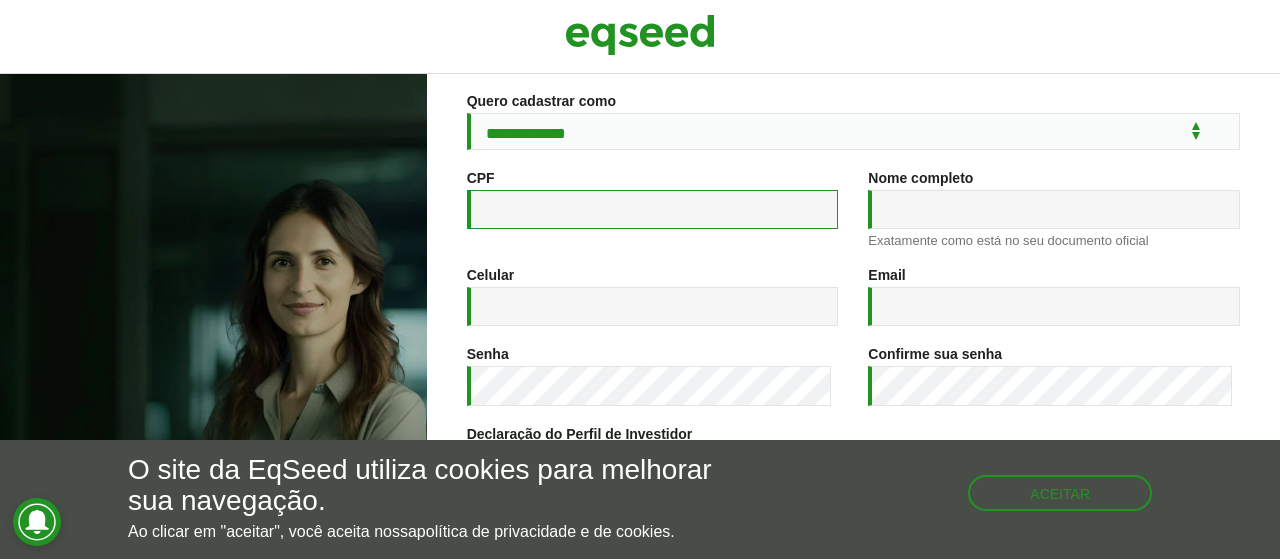click on "CPF  *" at bounding box center (653, 209) 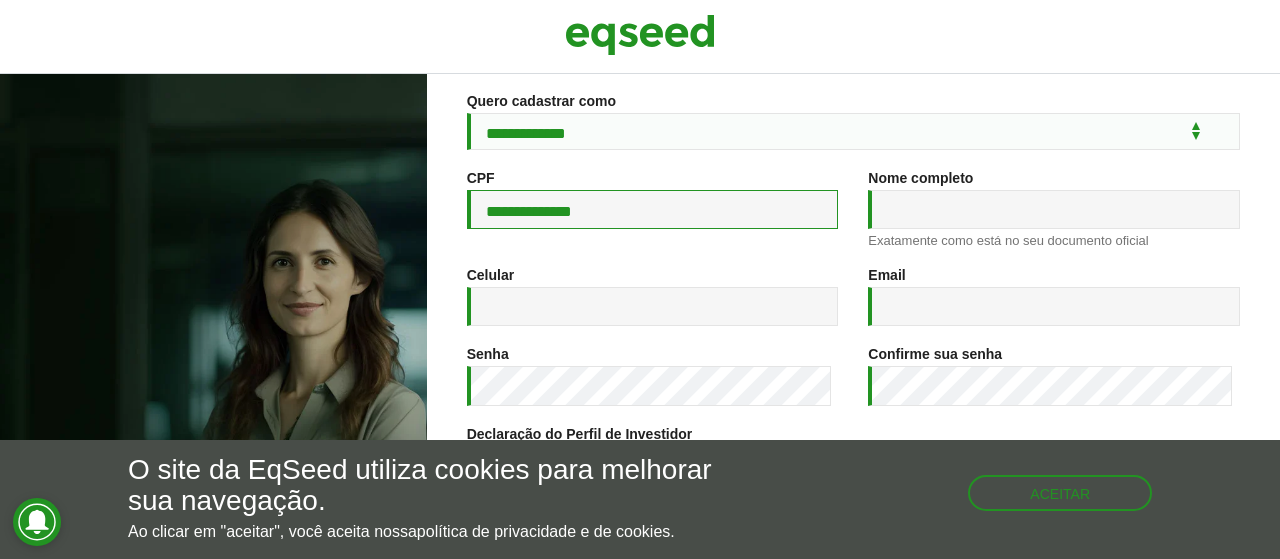 type on "**********" 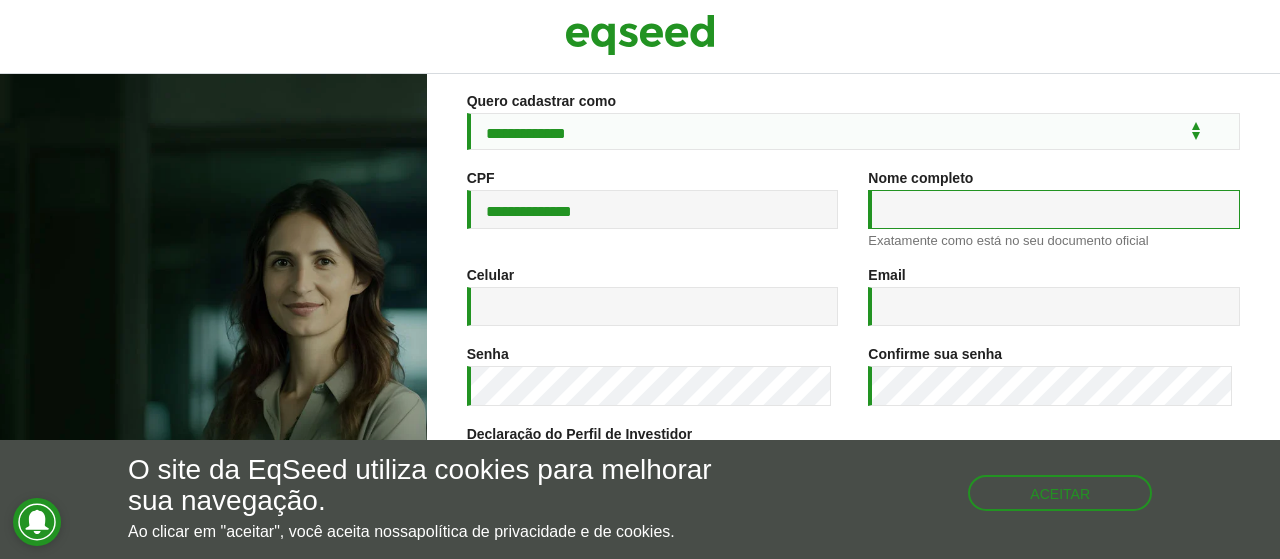 click on "Nome completo  *" at bounding box center [1054, 209] 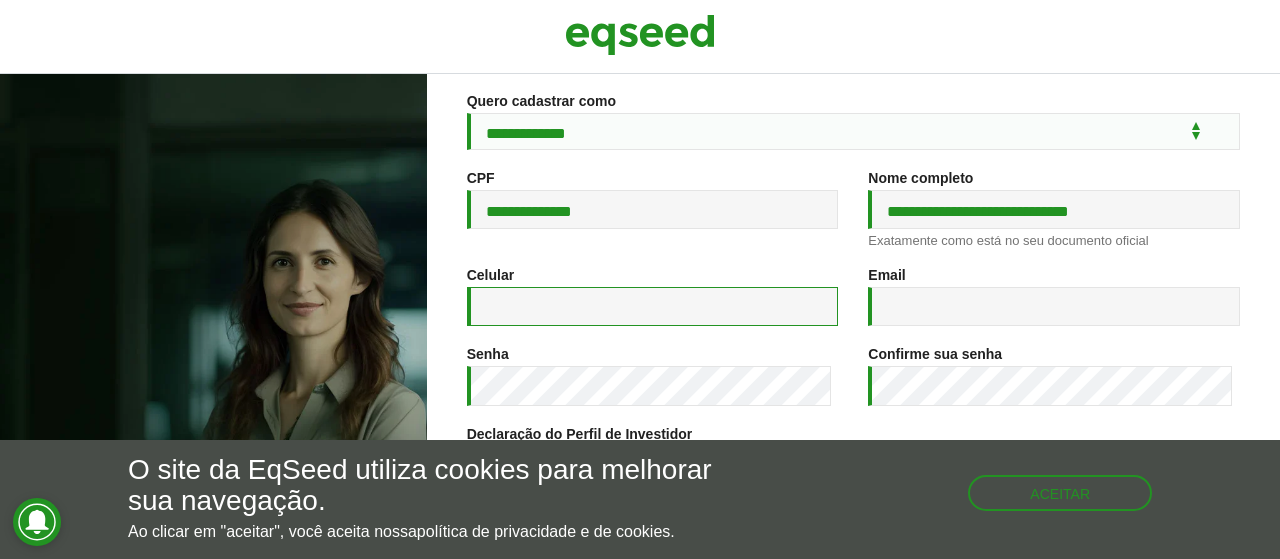 type on "**********" 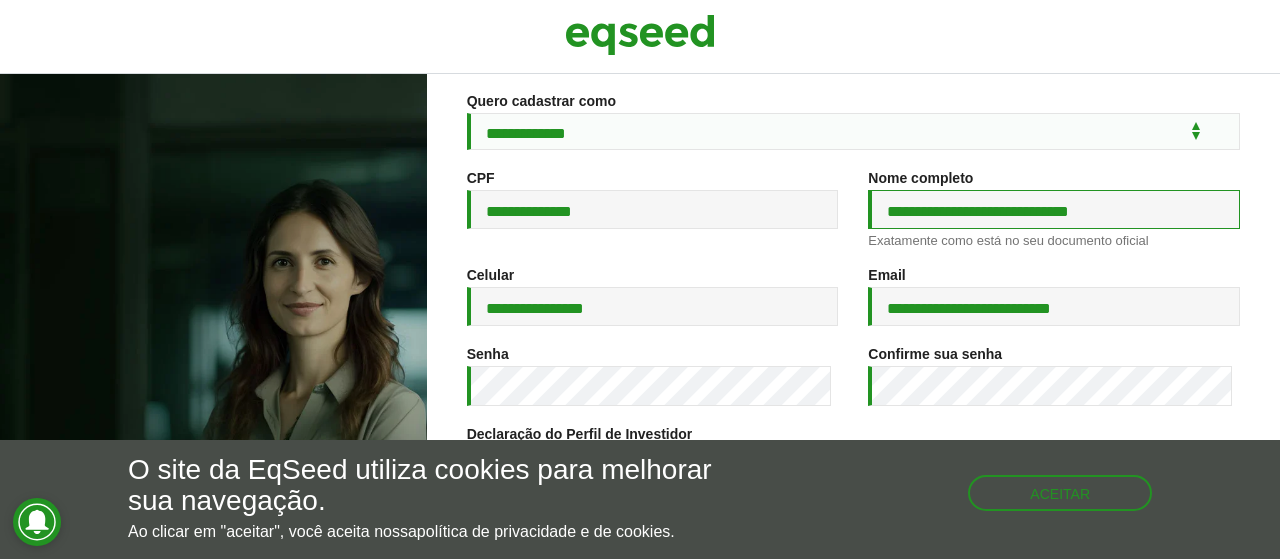 click on "**********" at bounding box center (1054, 209) 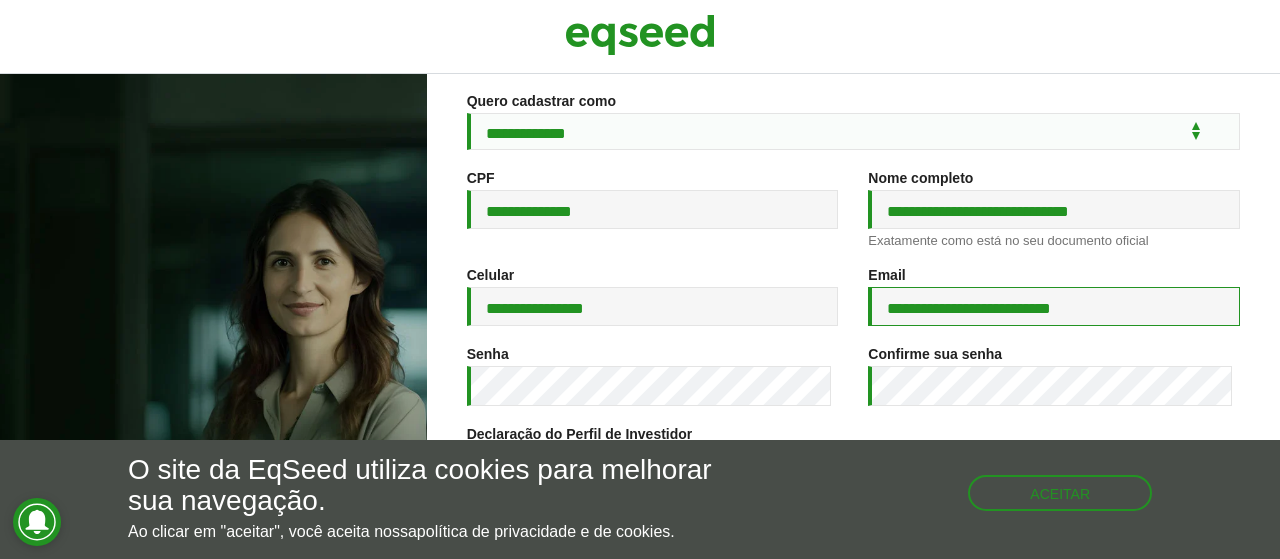 drag, startPoint x: 1115, startPoint y: 310, endPoint x: 832, endPoint y: 315, distance: 283.04416 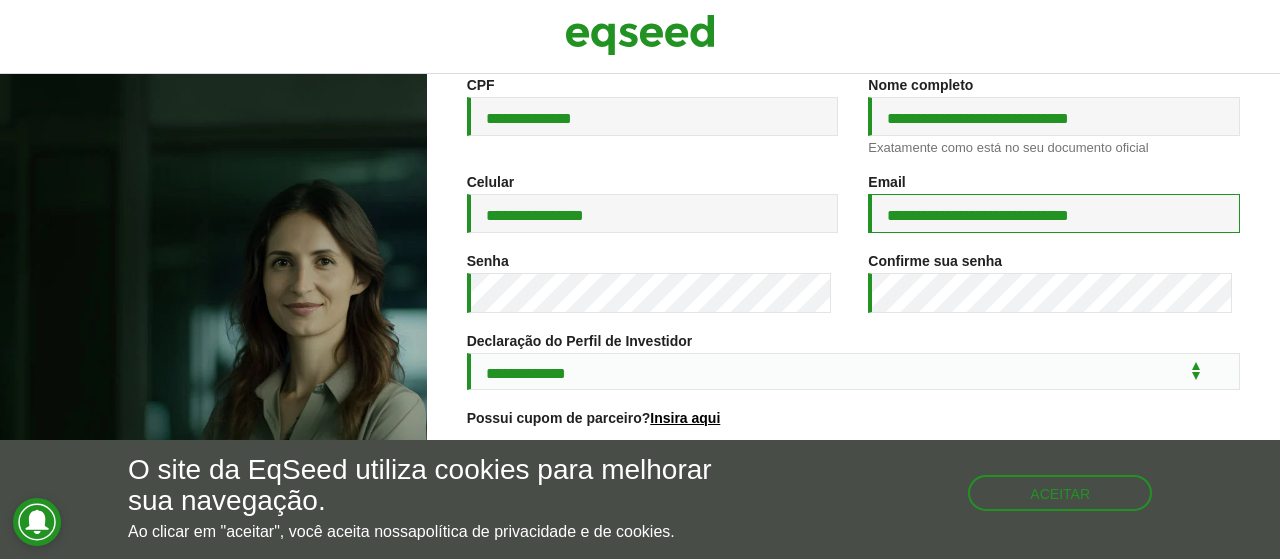 scroll, scrollTop: 400, scrollLeft: 0, axis: vertical 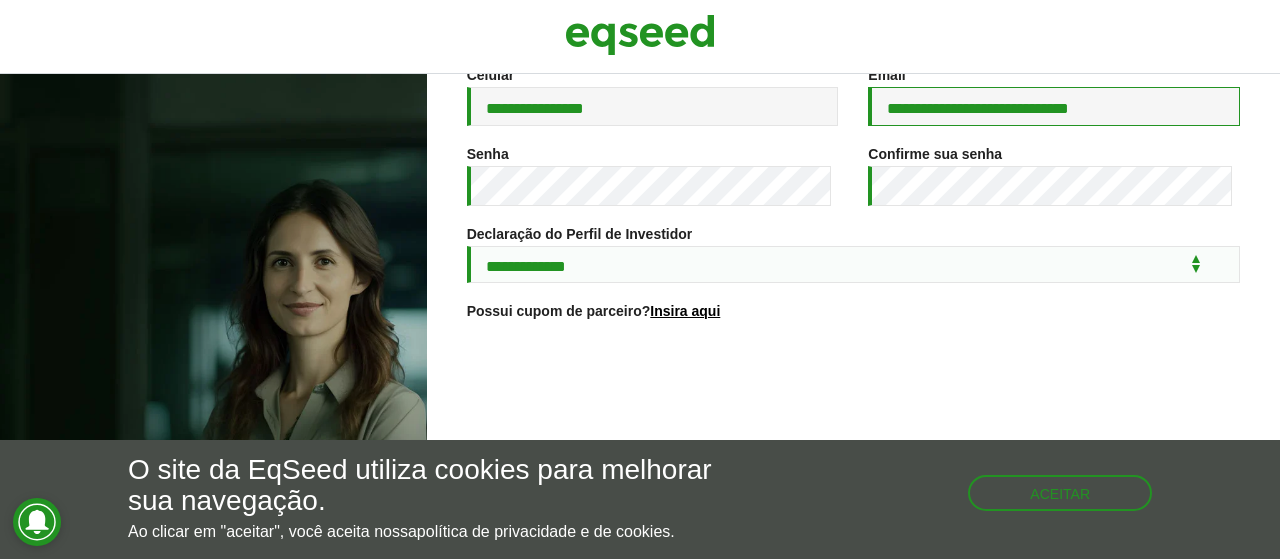 type on "**********" 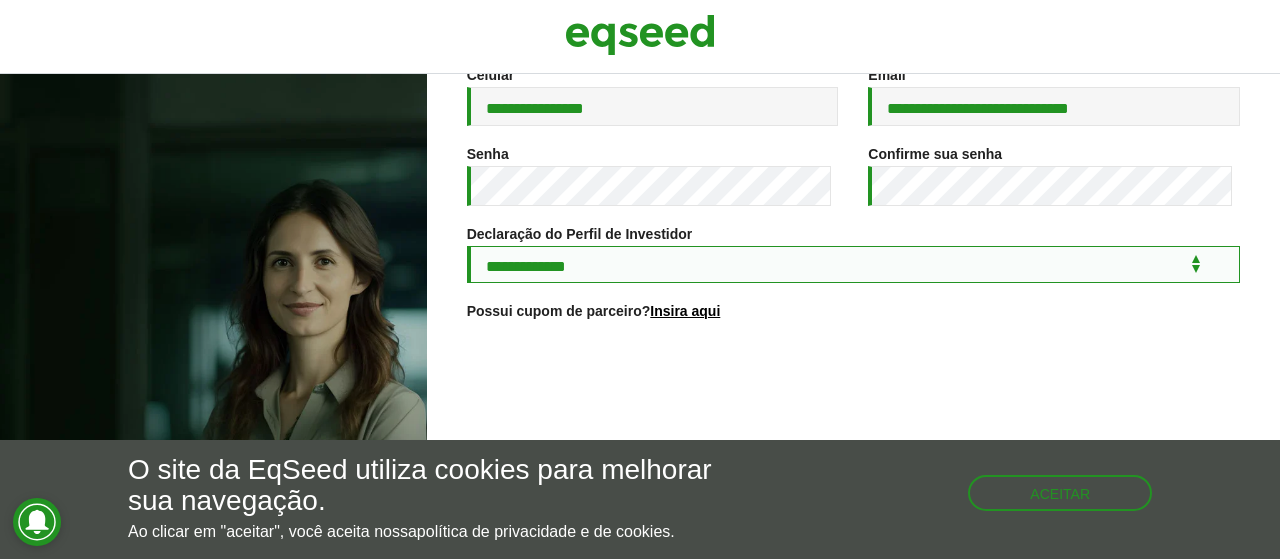 click on "**********" at bounding box center [853, 264] 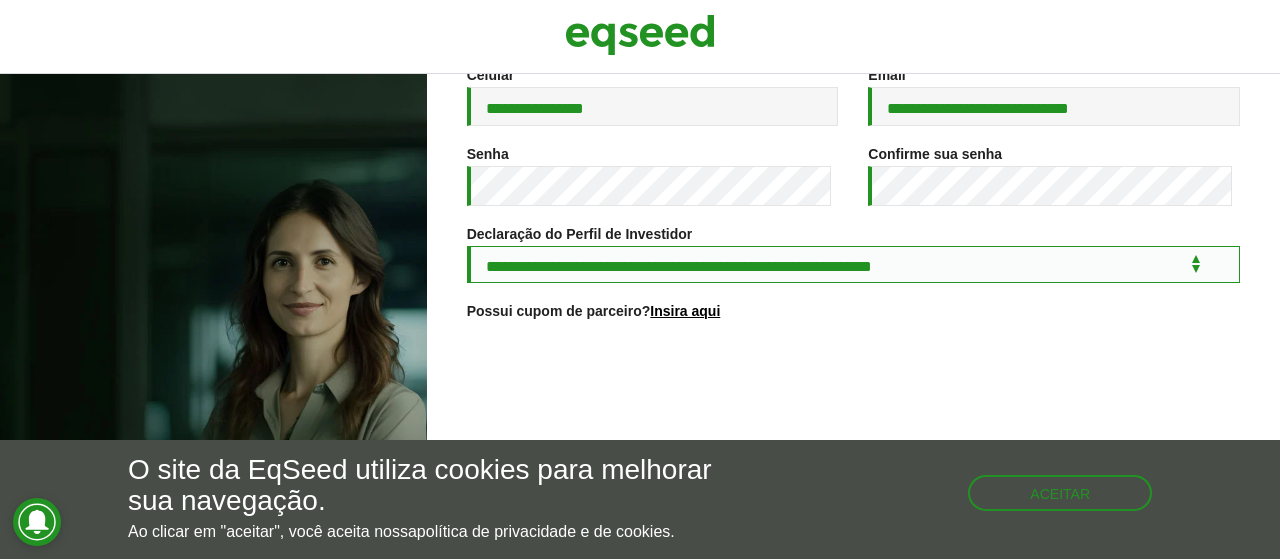 click on "**********" at bounding box center (853, 264) 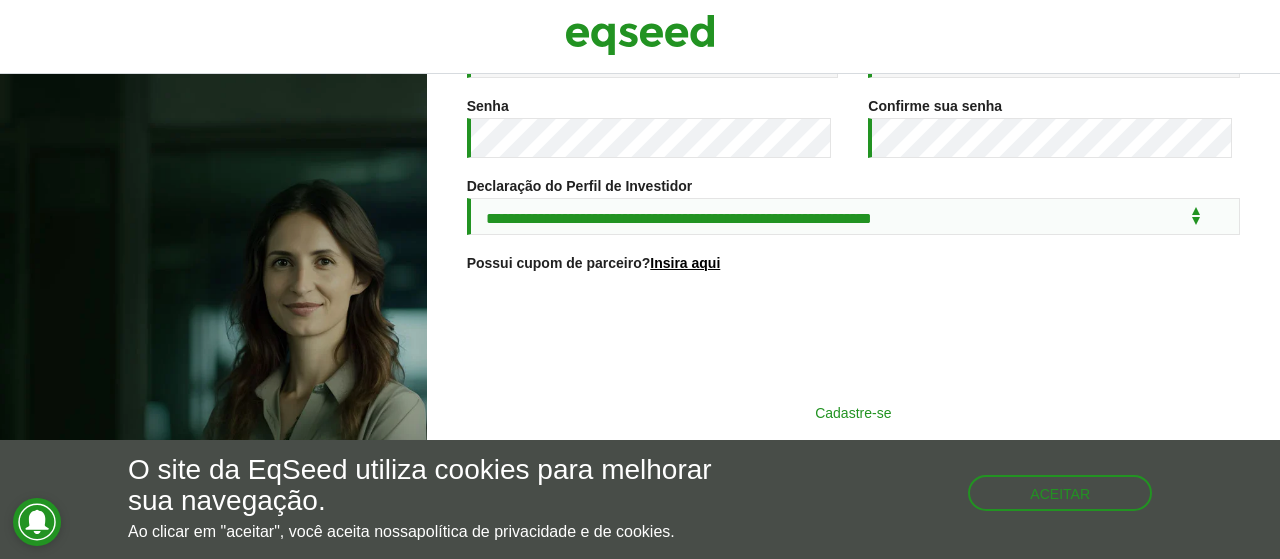 scroll, scrollTop: 456, scrollLeft: 0, axis: vertical 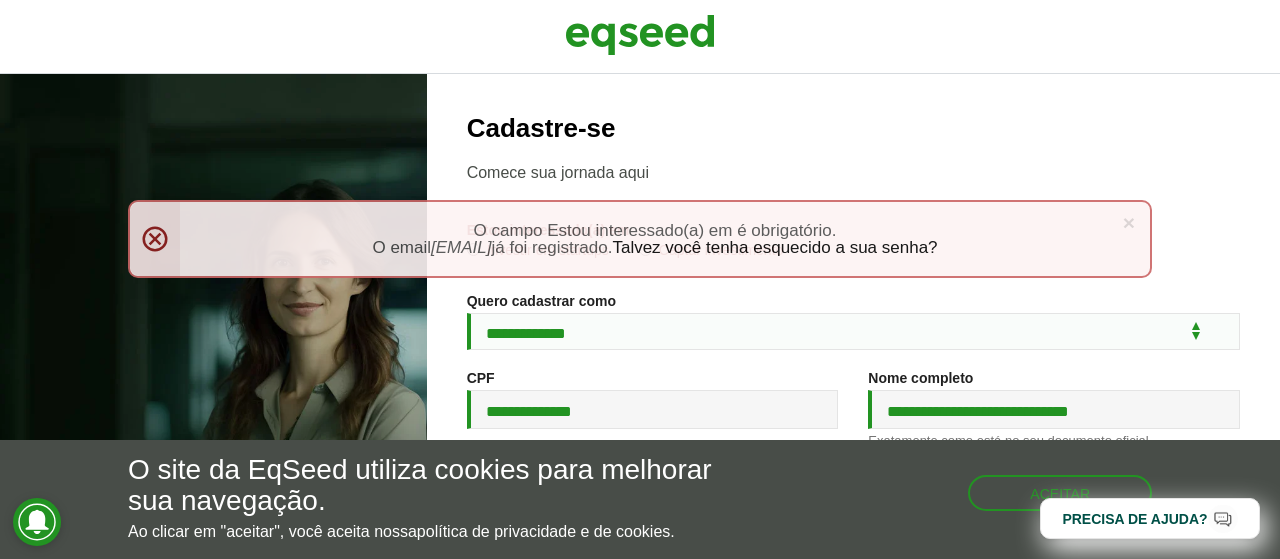 click on "Cadastre-se" at bounding box center [853, 128] 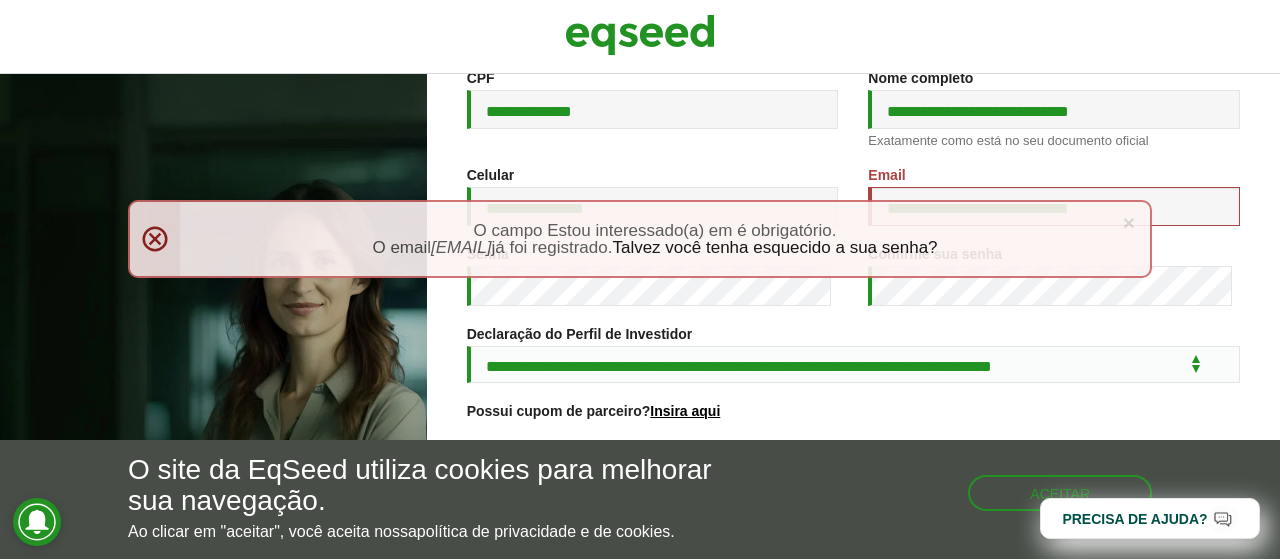 scroll, scrollTop: 0, scrollLeft: 0, axis: both 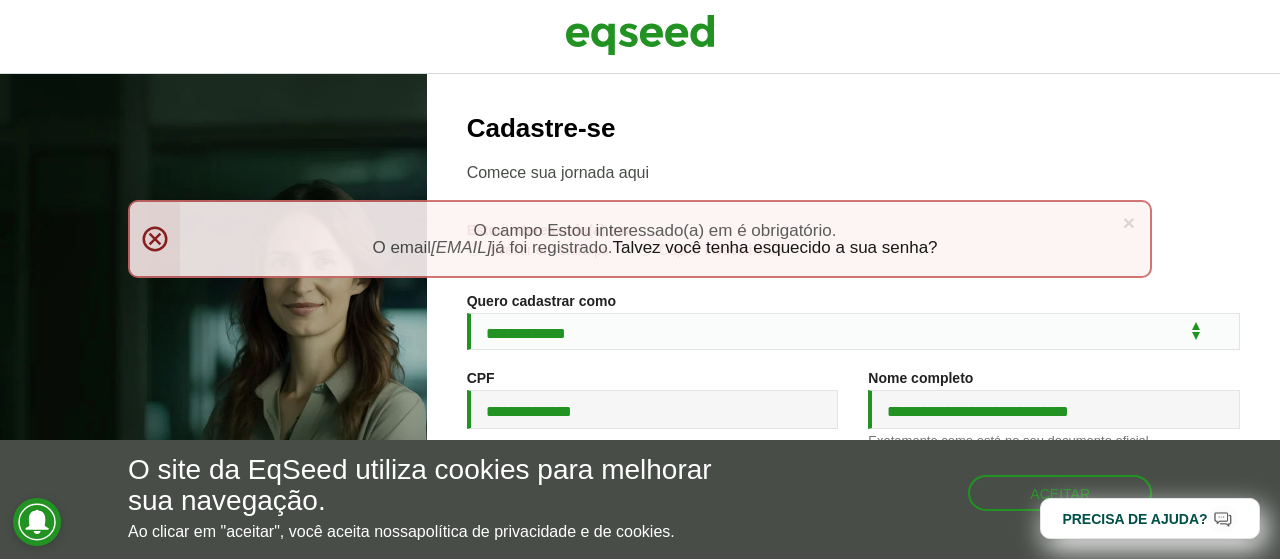 click on "×
Menssagem de erro
O campo Estou interessado(a) em é obrigatório.
O email  jorge.mauad@investsmart.com.br  já foi registrado.  Talvez você tenha esquecido a sua senha?" at bounding box center (640, 239) 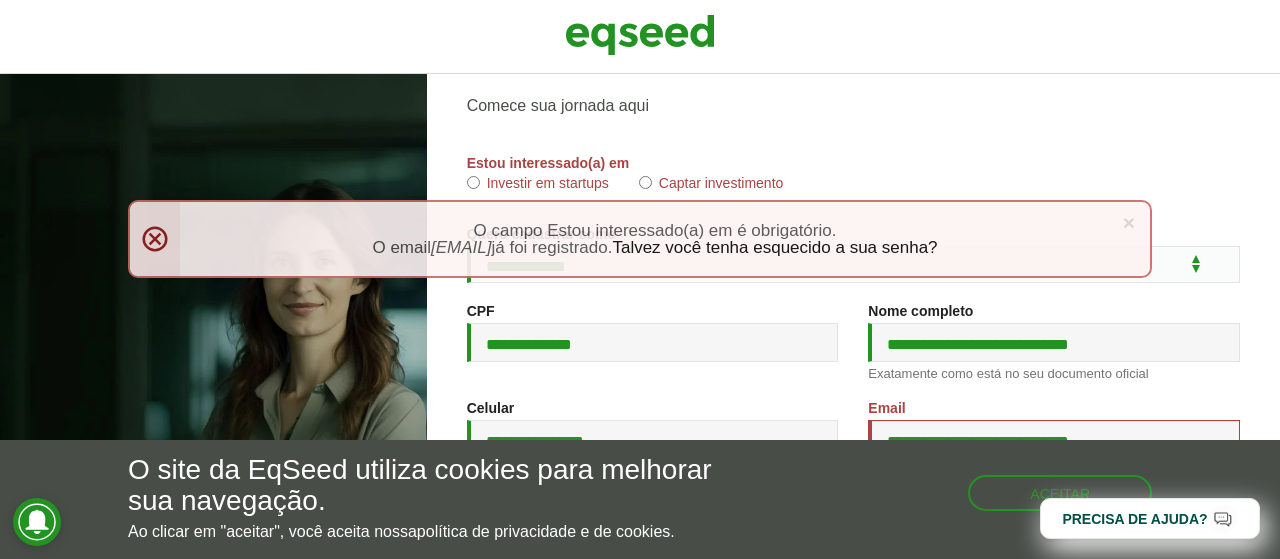 scroll, scrollTop: 86, scrollLeft: 0, axis: vertical 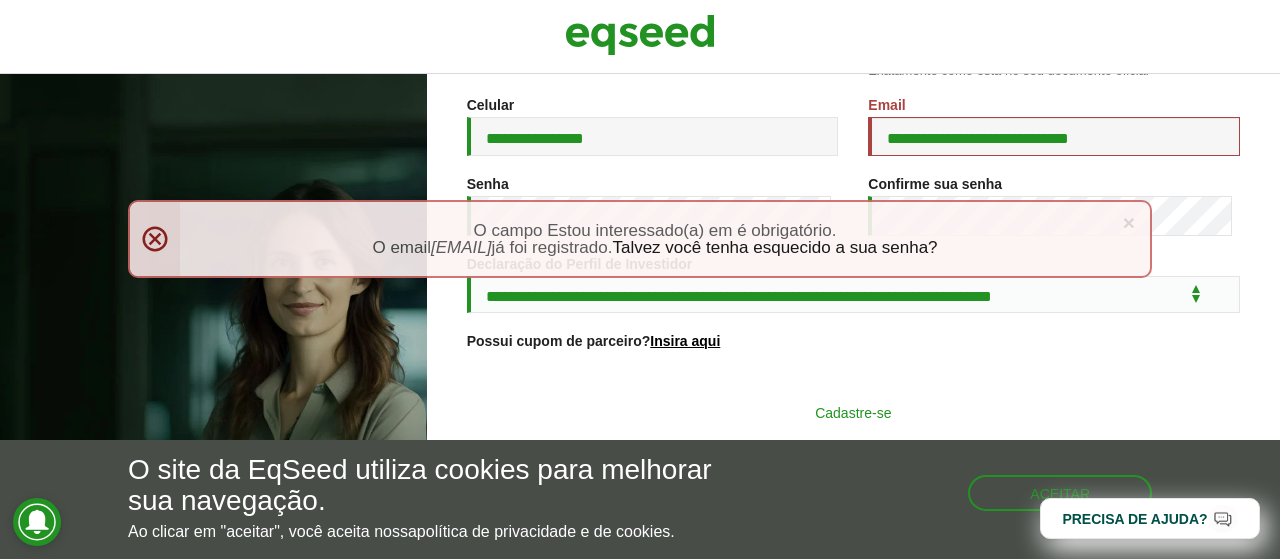 click on "Cadastre-se" at bounding box center [853, 412] 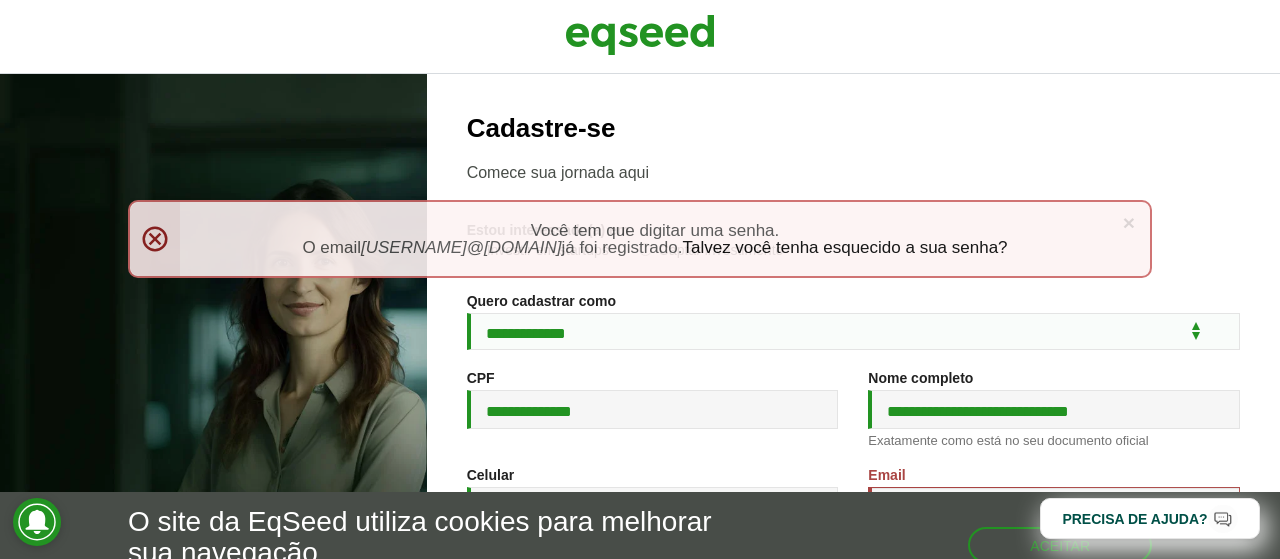 scroll, scrollTop: 0, scrollLeft: 0, axis: both 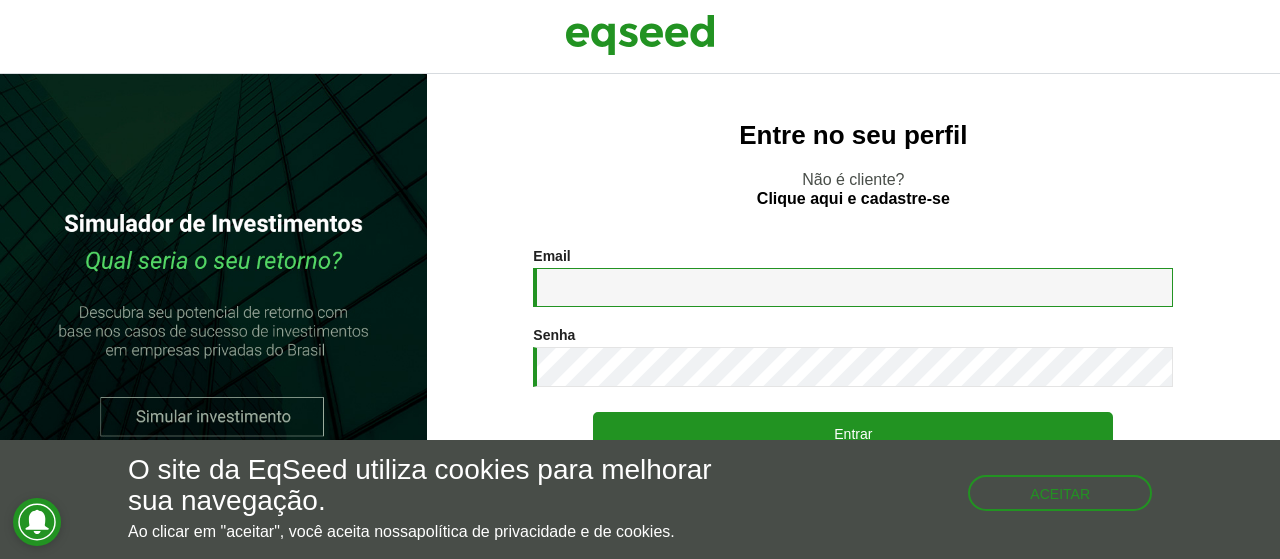 click on "Email  *" at bounding box center [853, 287] 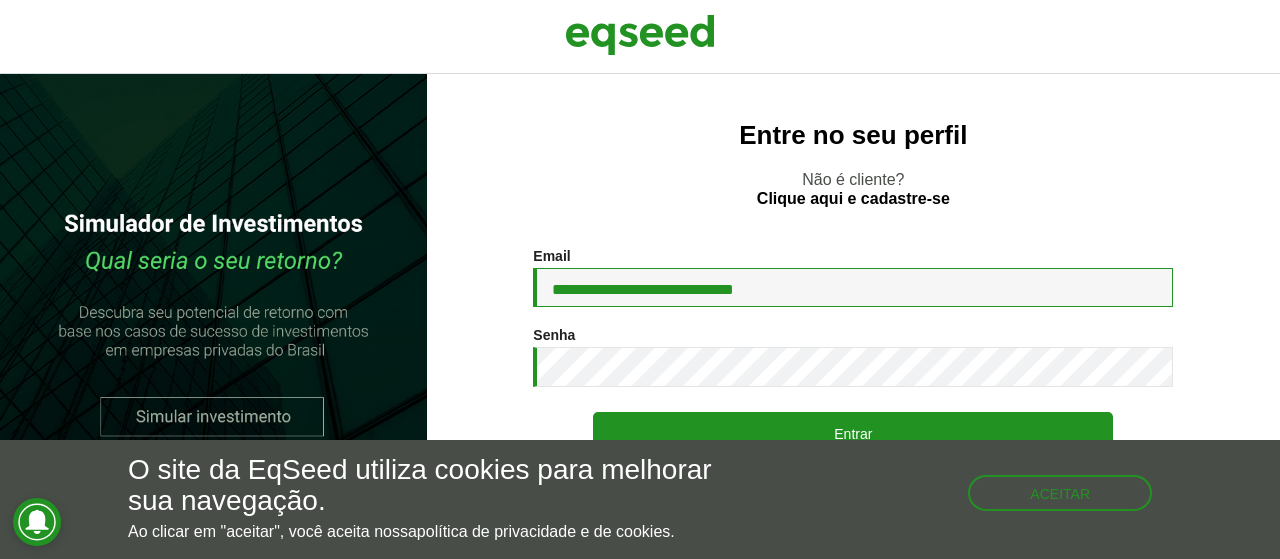 type on "**********" 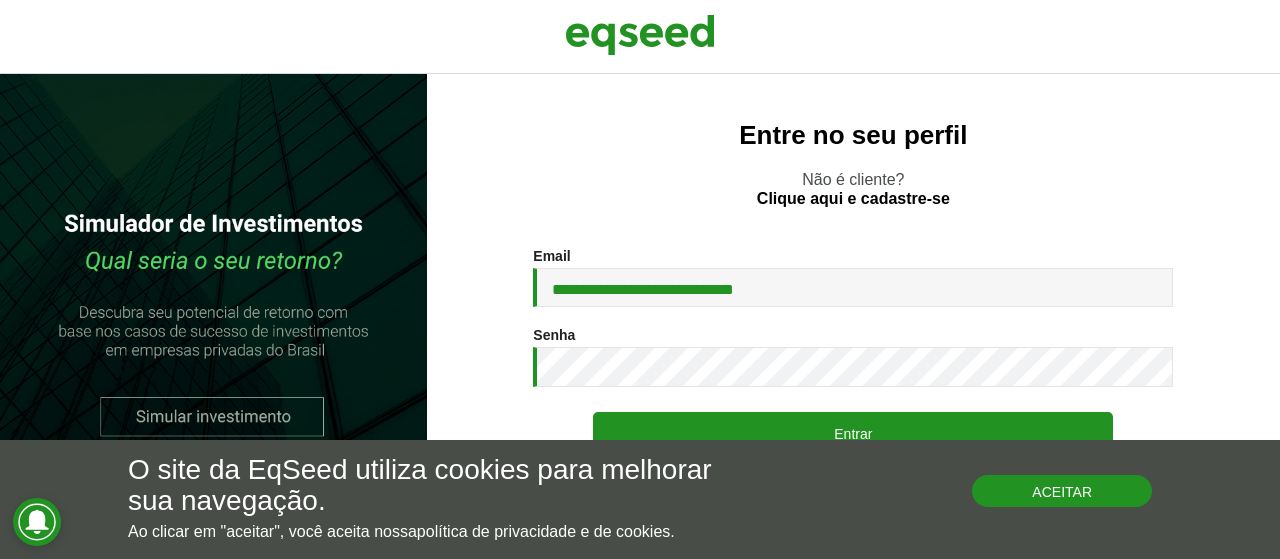 click on "Aceitar" at bounding box center (1062, 491) 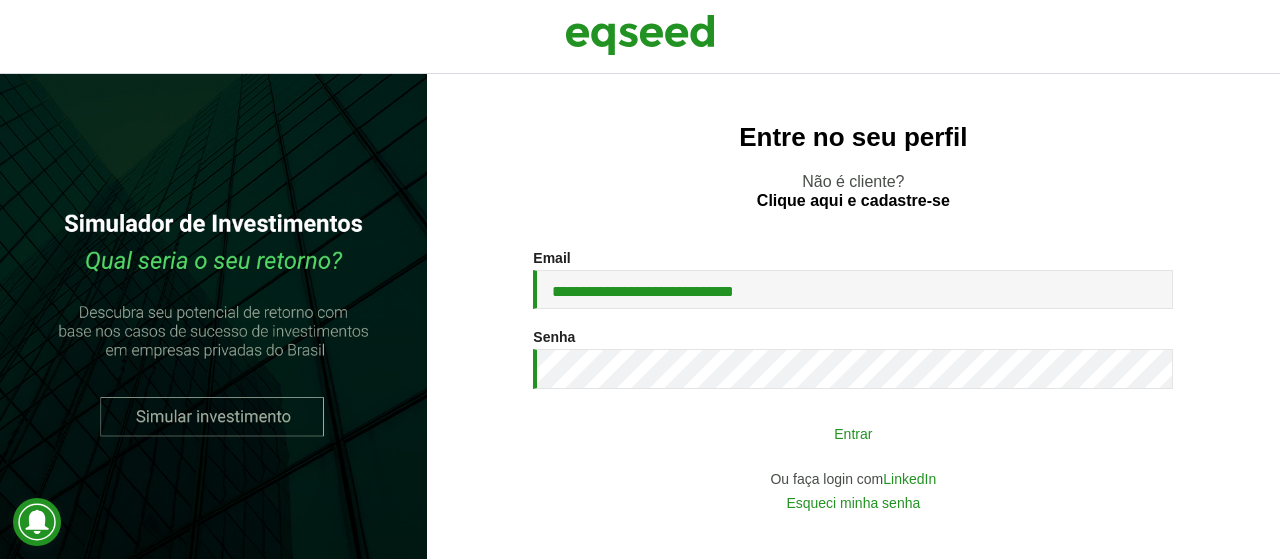 click on "Entrar" at bounding box center [853, 433] 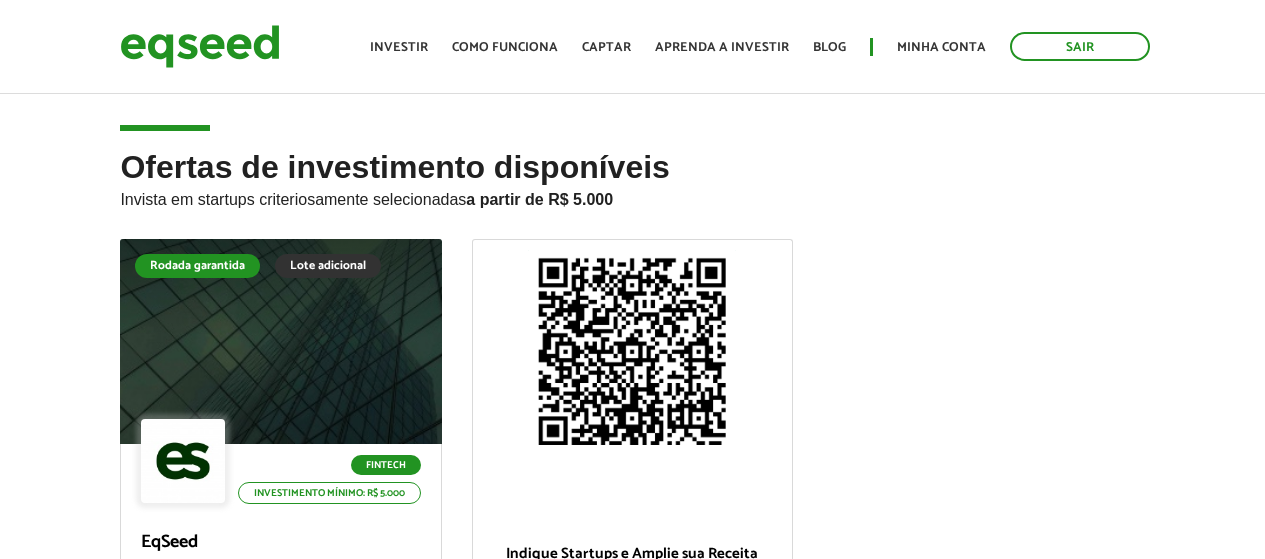scroll, scrollTop: 0, scrollLeft: 0, axis: both 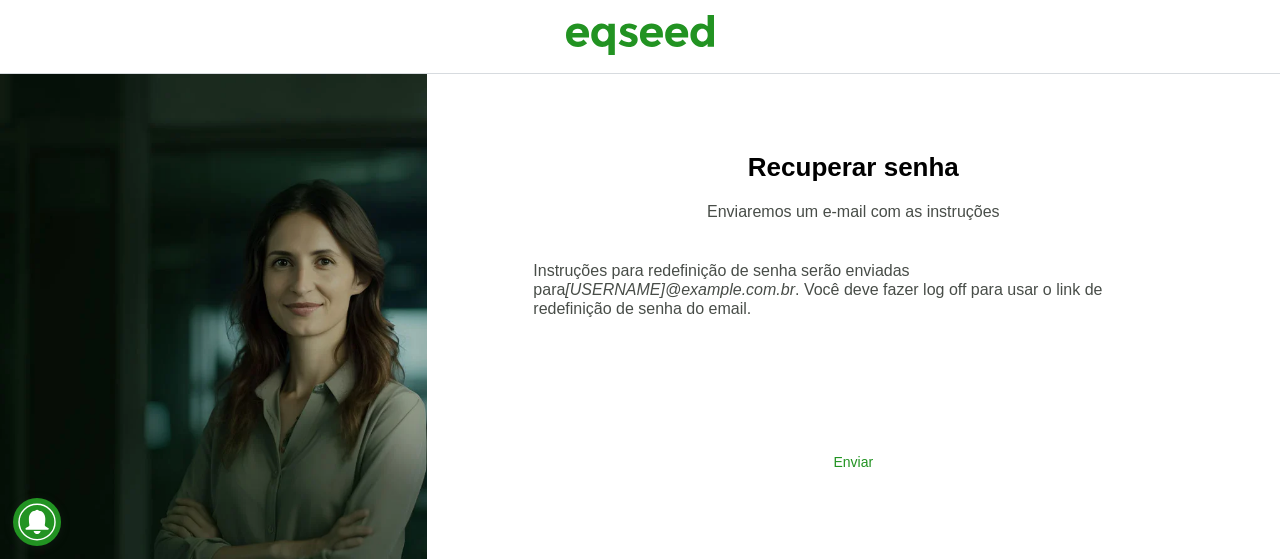 click on "Enviar" at bounding box center [853, 461] 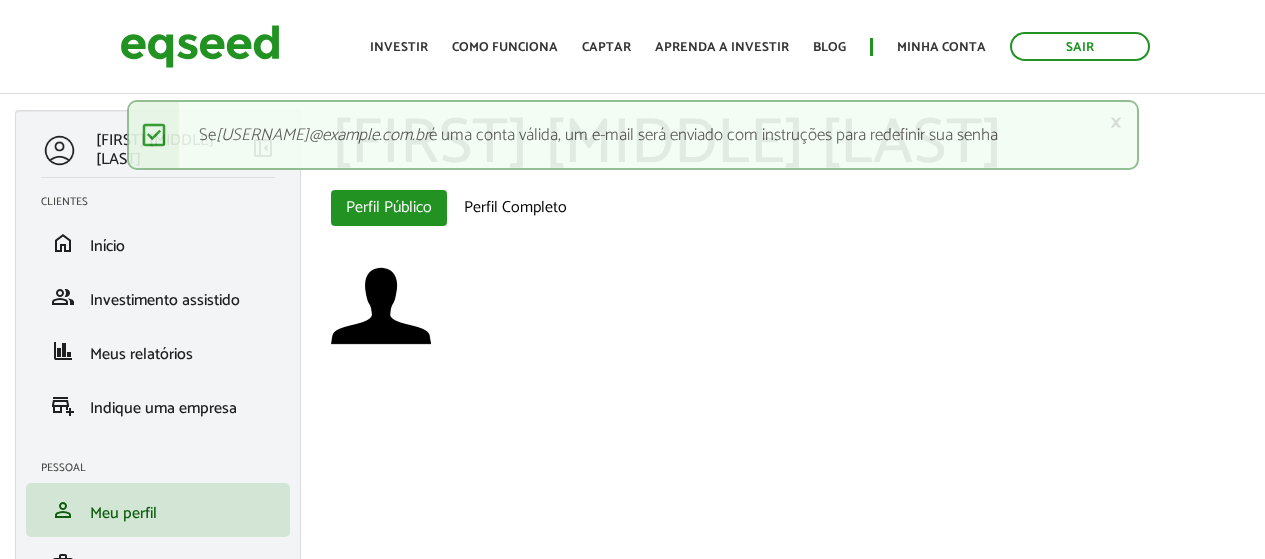 scroll, scrollTop: 0, scrollLeft: 0, axis: both 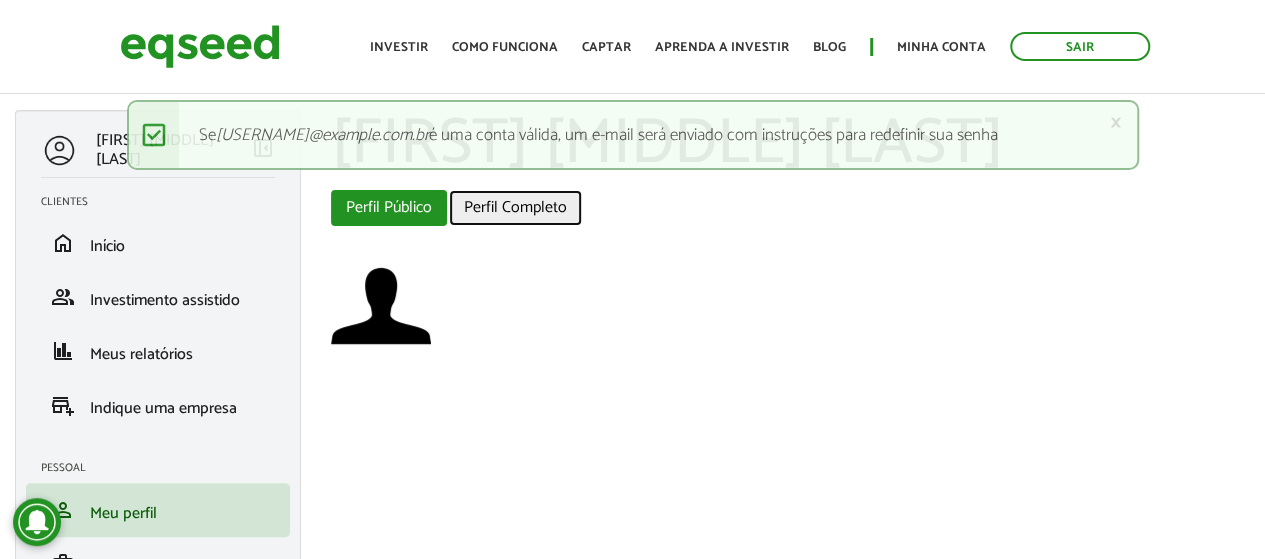 click on "Perfil Completo" at bounding box center [515, 208] 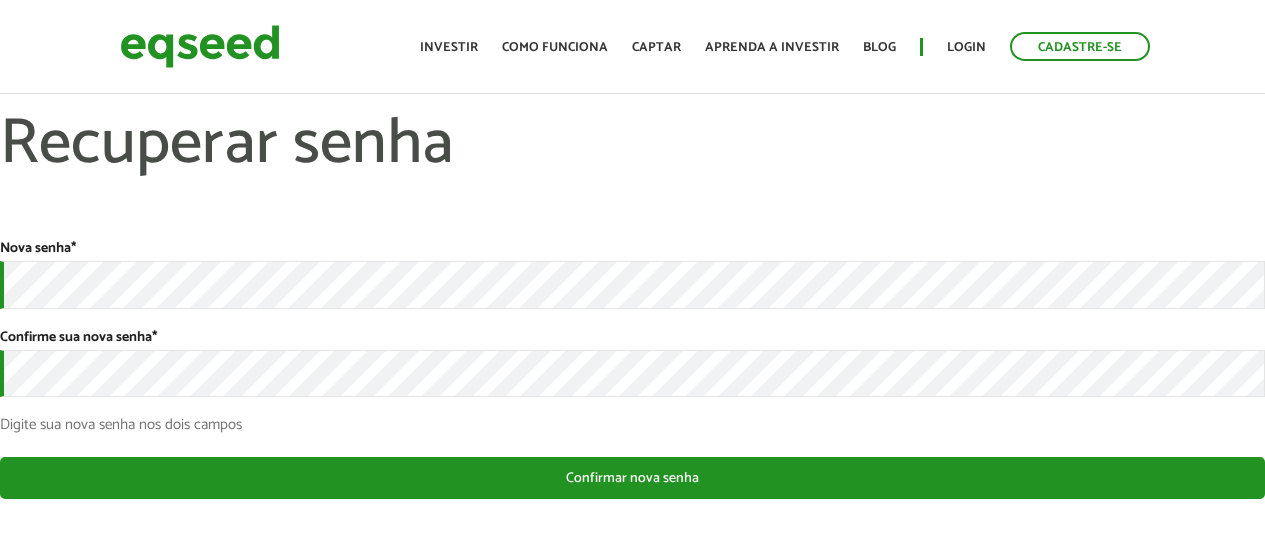 scroll, scrollTop: 0, scrollLeft: 0, axis: both 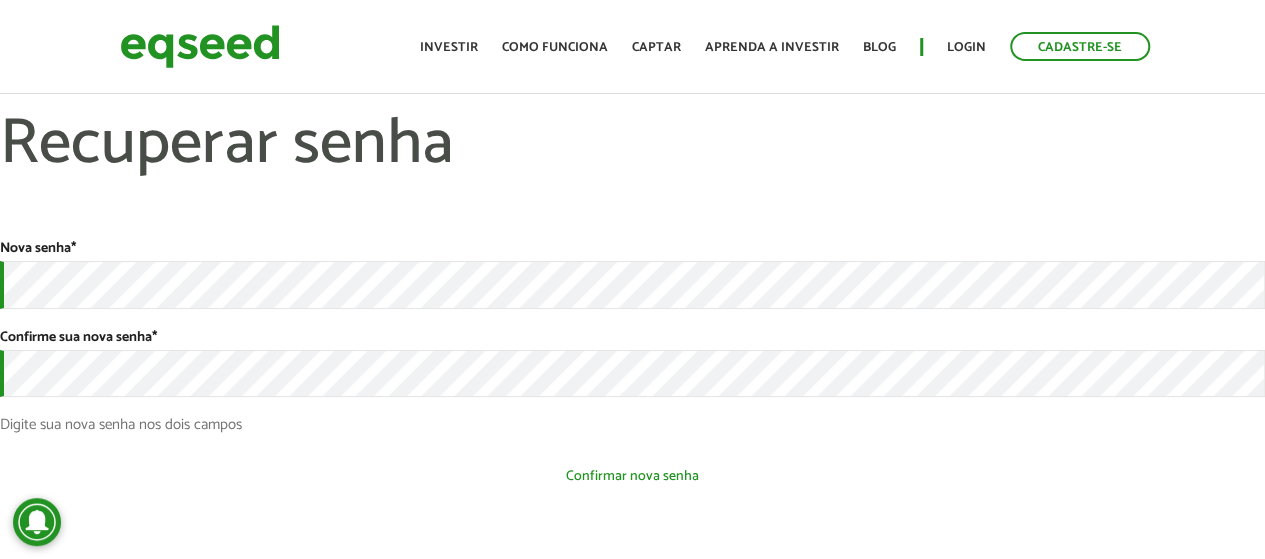 click on "Confirmar nova senha" at bounding box center [632, 476] 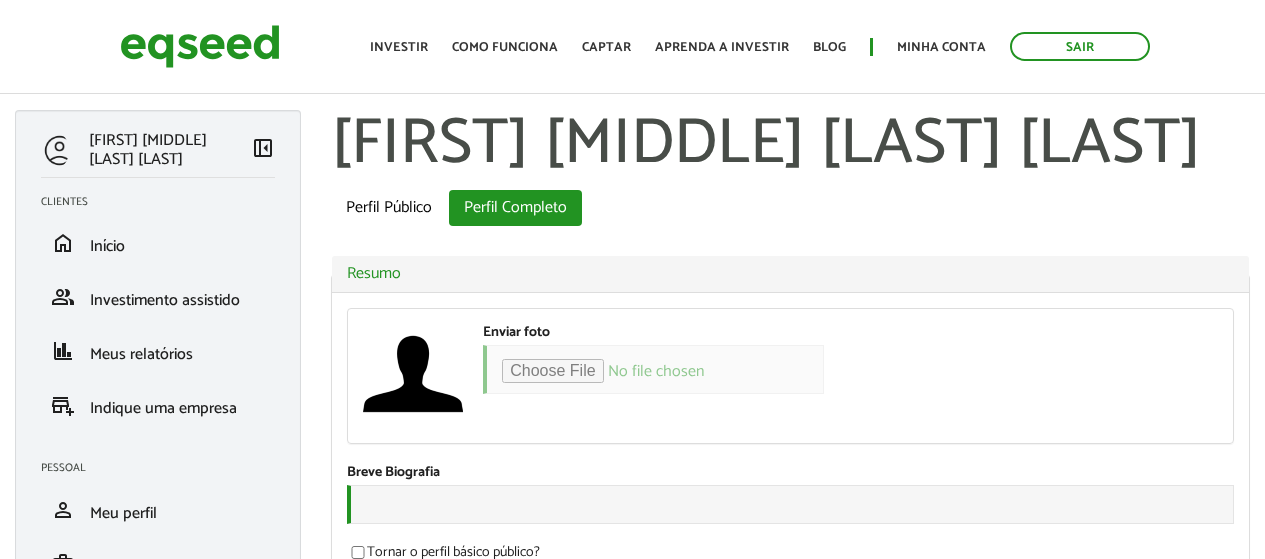 scroll, scrollTop: 0, scrollLeft: 0, axis: both 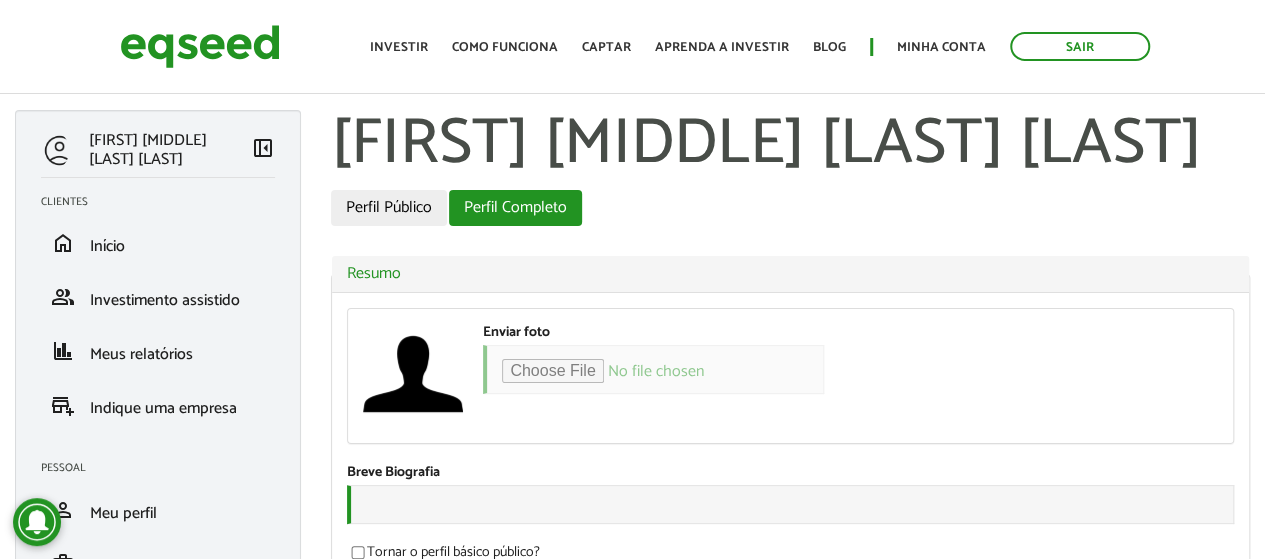 type on "**********" 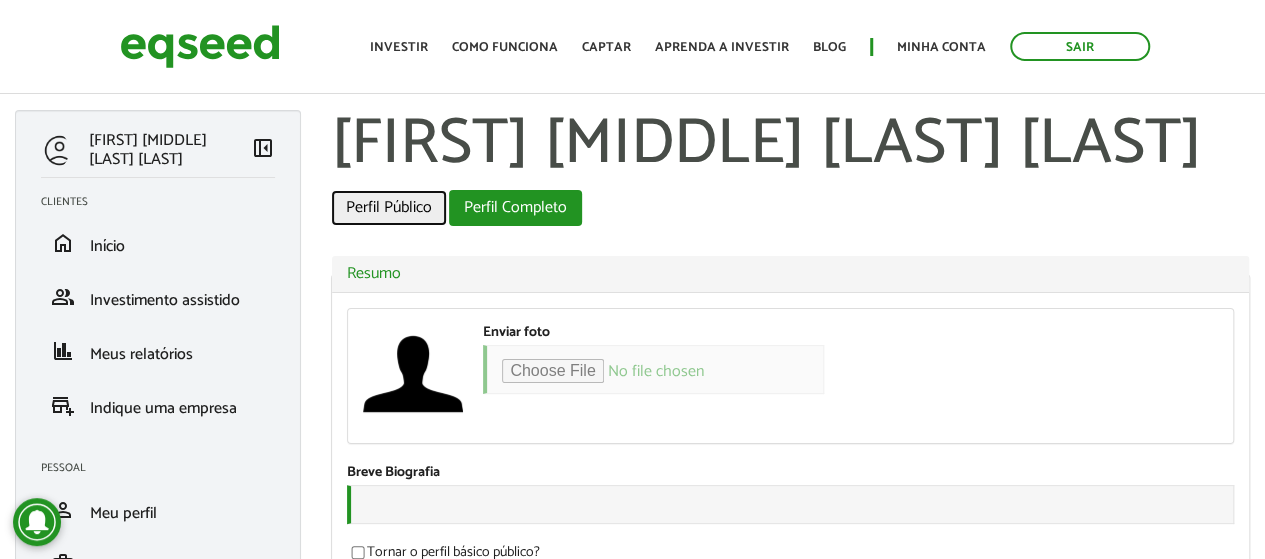 click on "Perfil Público" at bounding box center (389, 208) 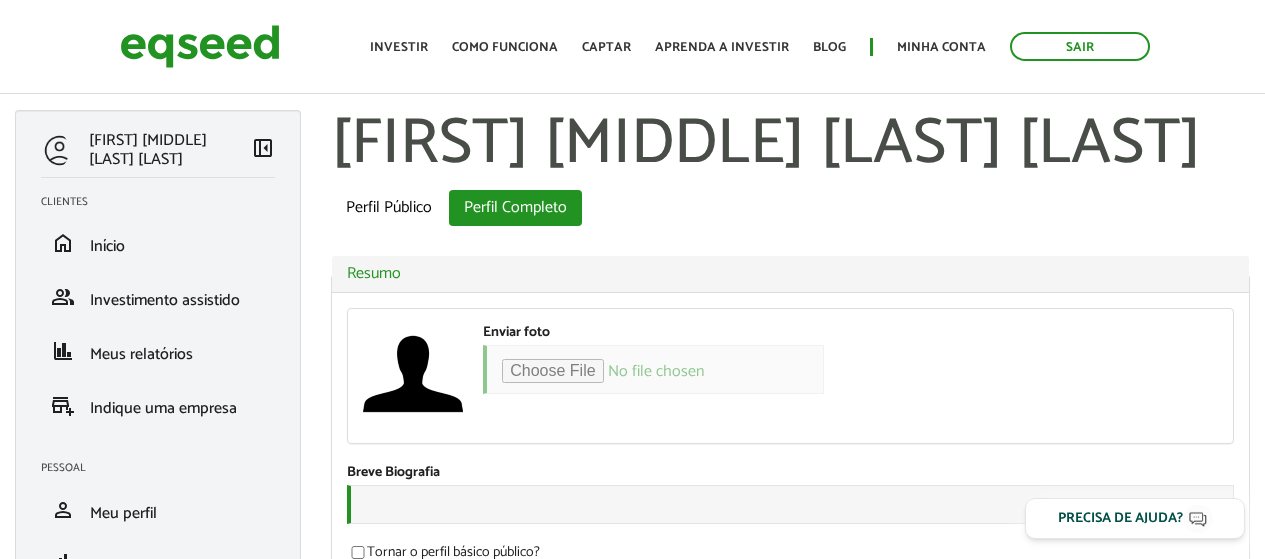 scroll, scrollTop: 0, scrollLeft: 0, axis: both 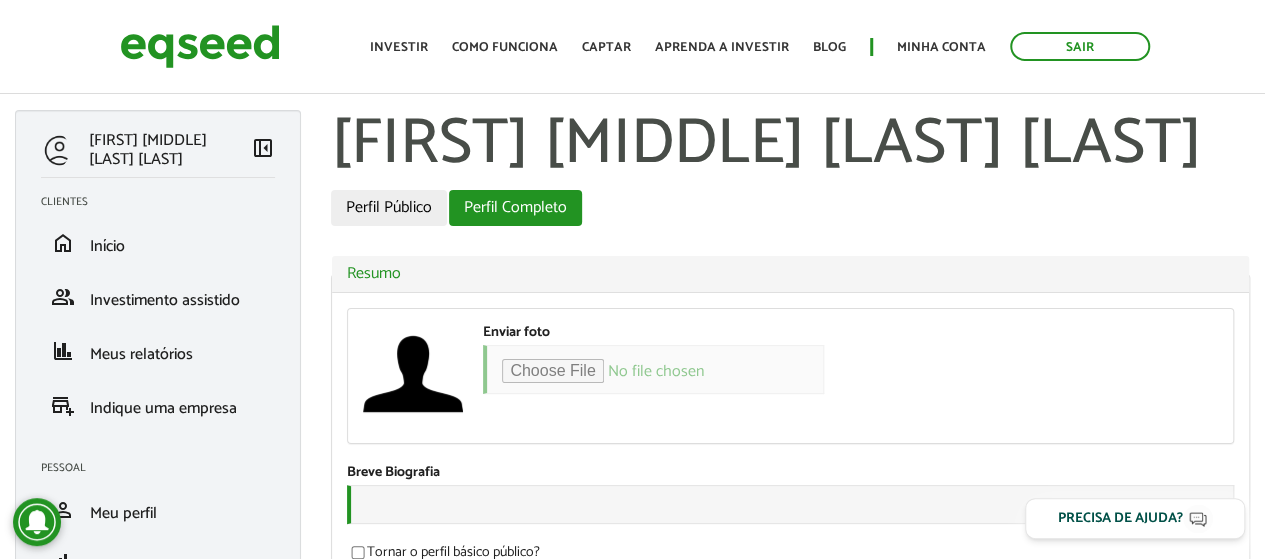 type on "**********" 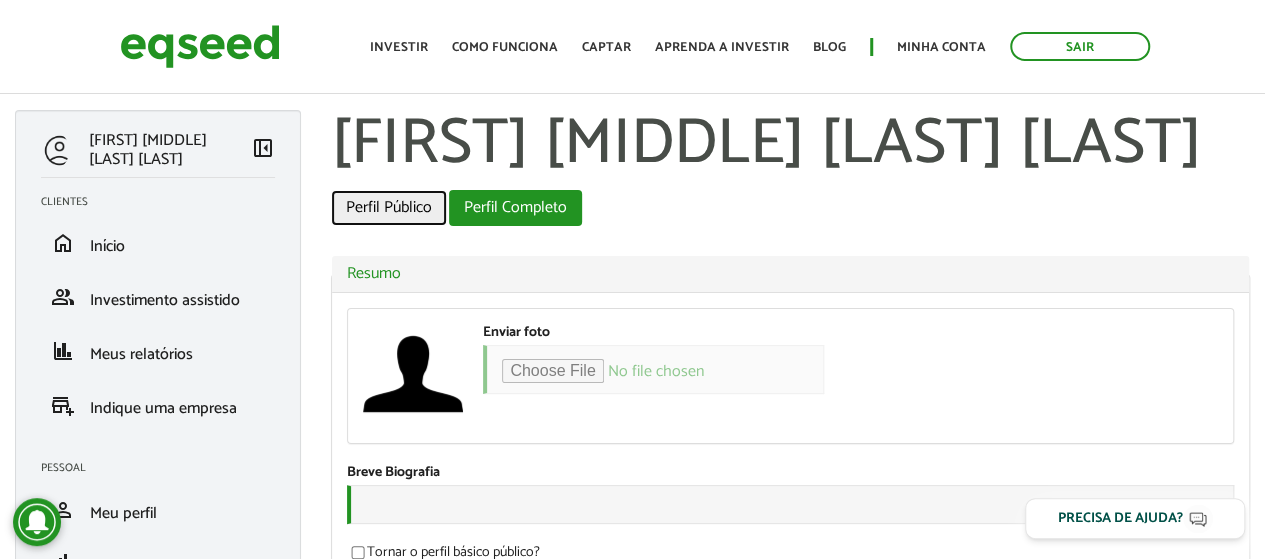 click on "Perfil Público" at bounding box center (389, 208) 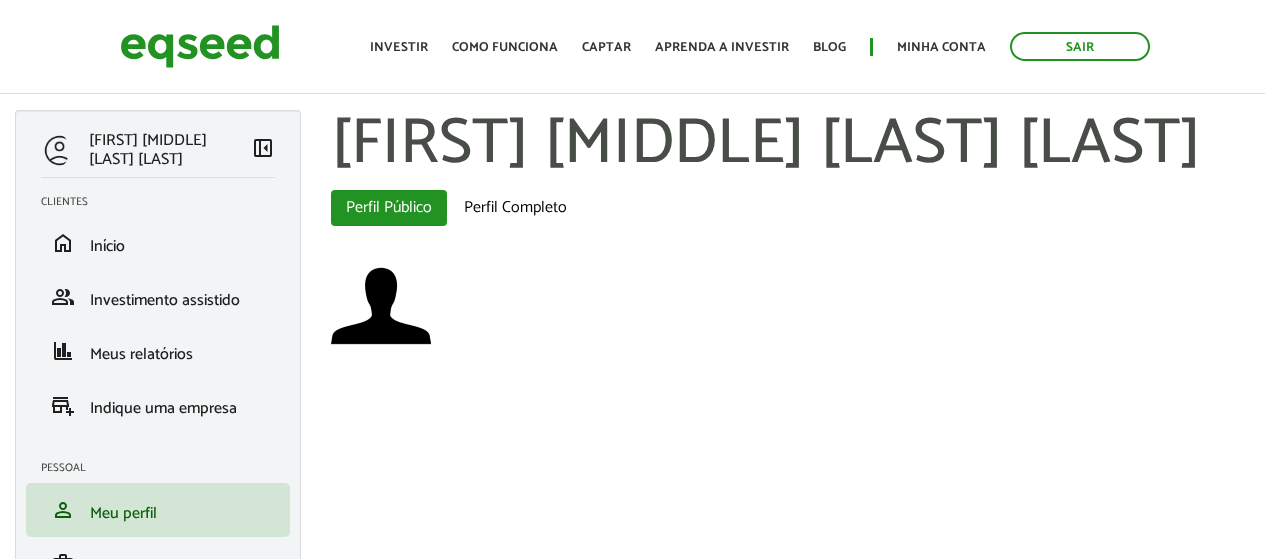 scroll, scrollTop: 0, scrollLeft: 0, axis: both 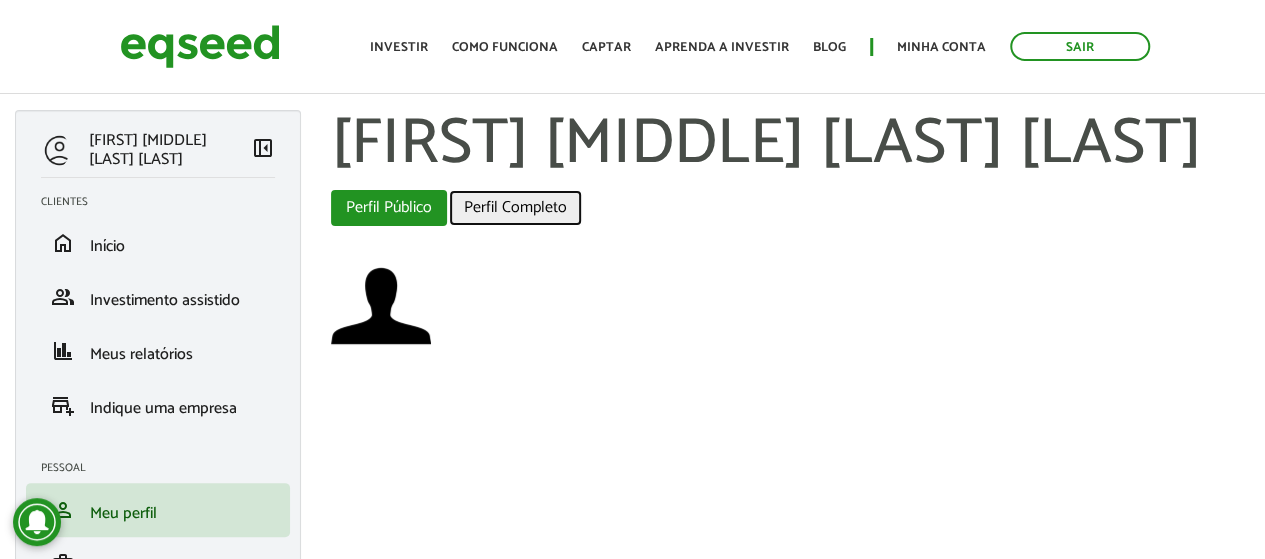 click on "Perfil Completo" at bounding box center [515, 208] 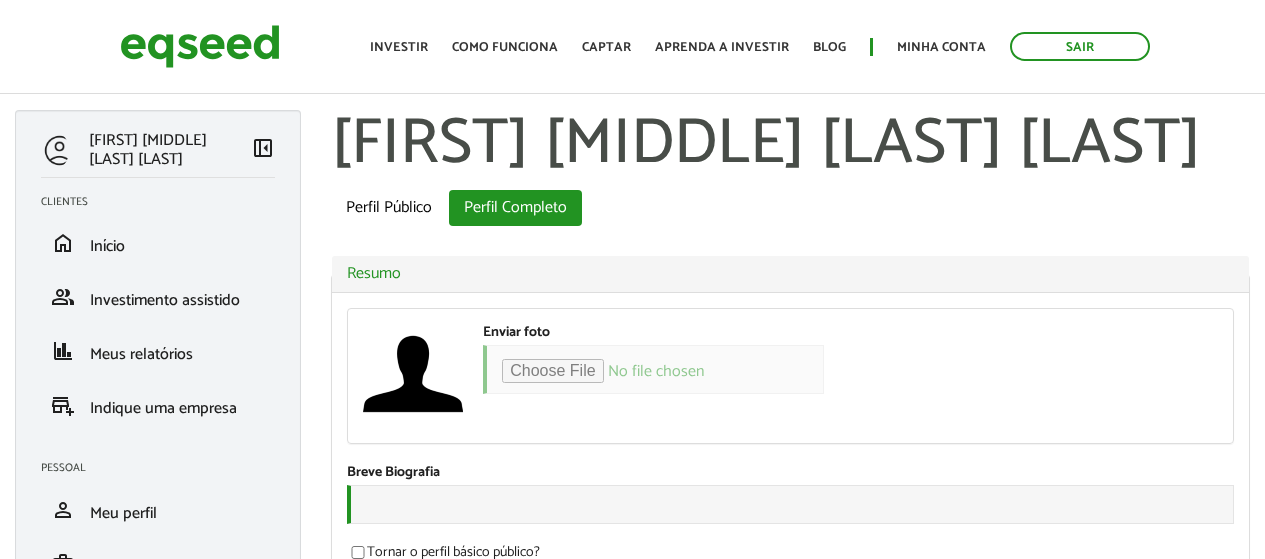 click on "Perfil Completo (aba ativa)" at bounding box center [515, 208] 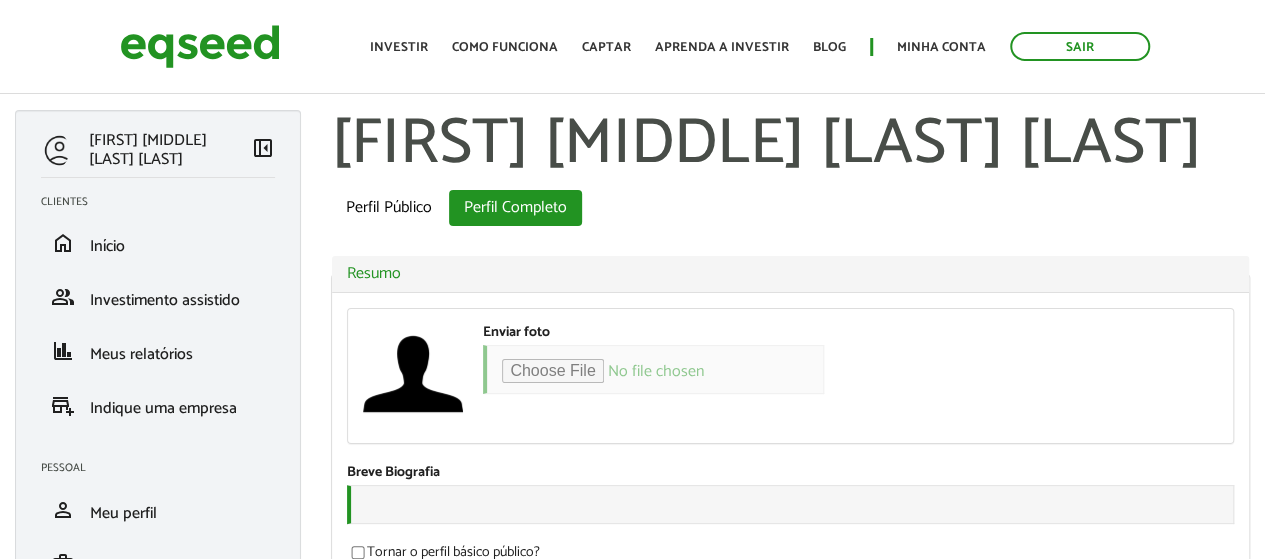 type on "**********" 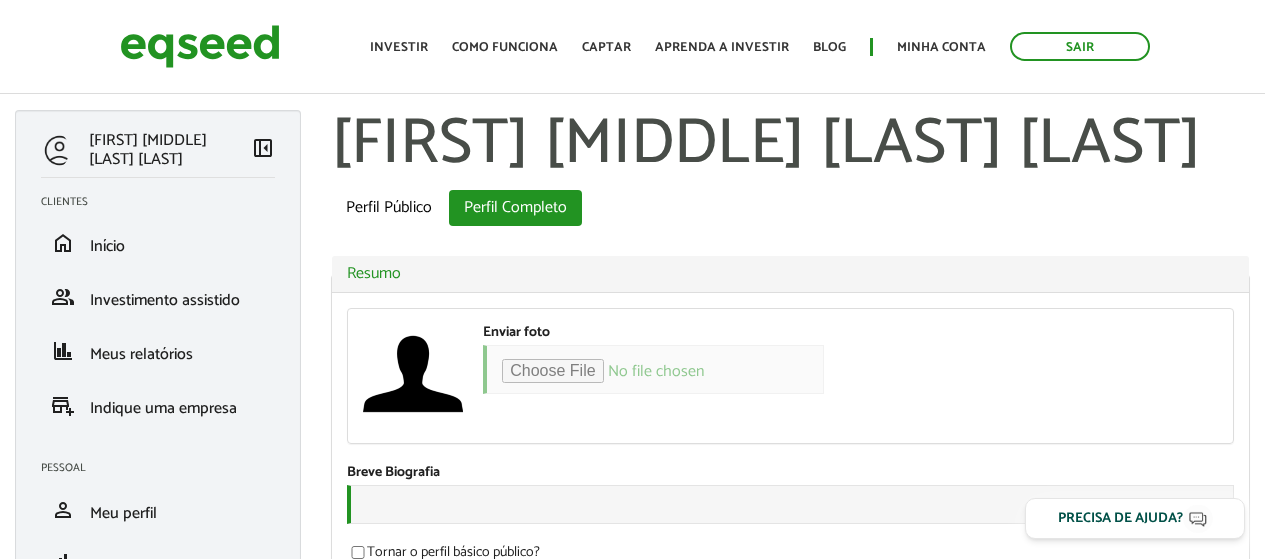 scroll, scrollTop: 0, scrollLeft: 0, axis: both 